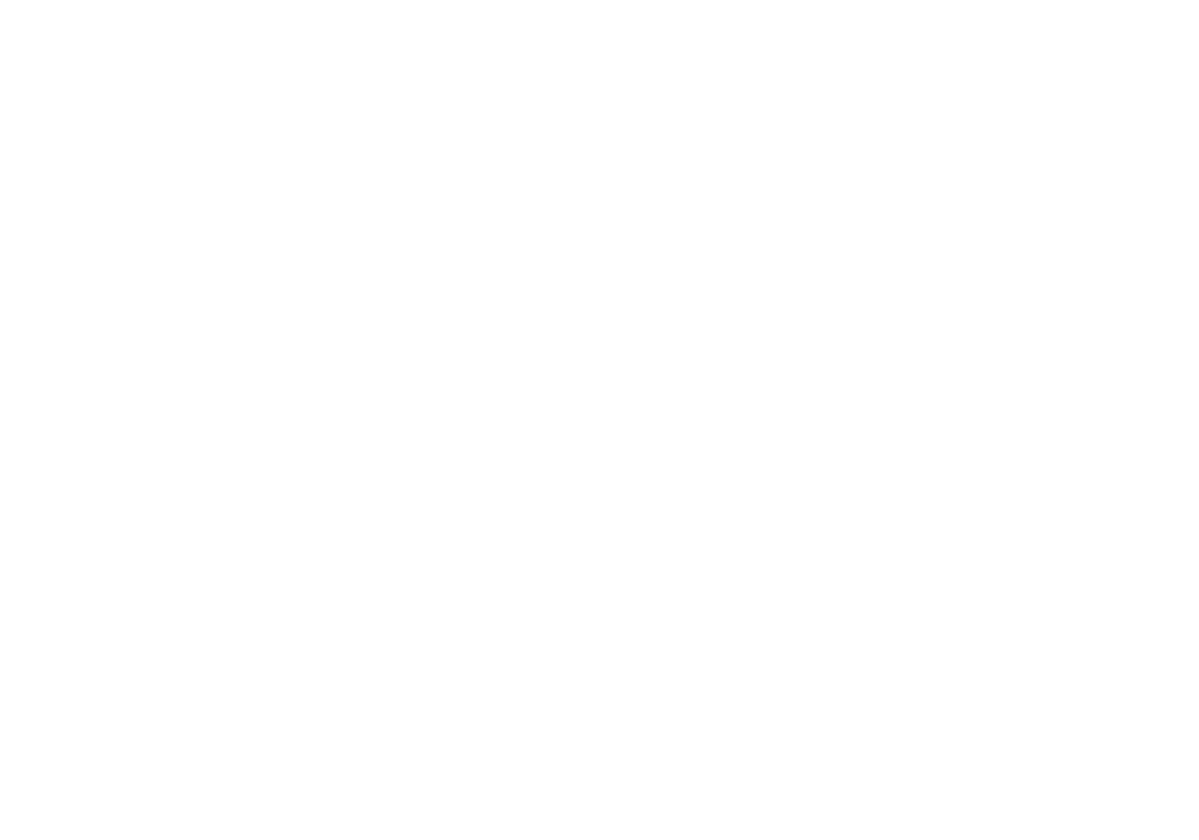 scroll, scrollTop: 0, scrollLeft: 0, axis: both 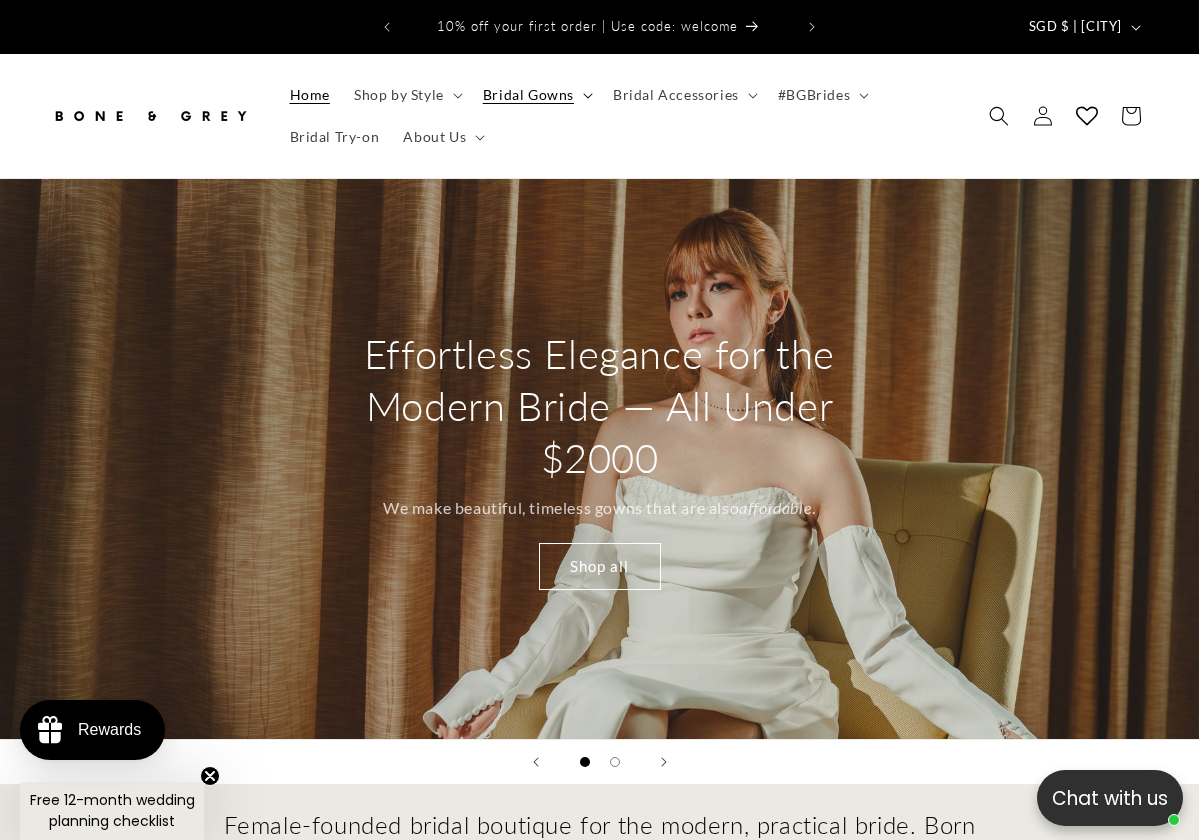 click on "Bridal Gowns" at bounding box center [528, 95] 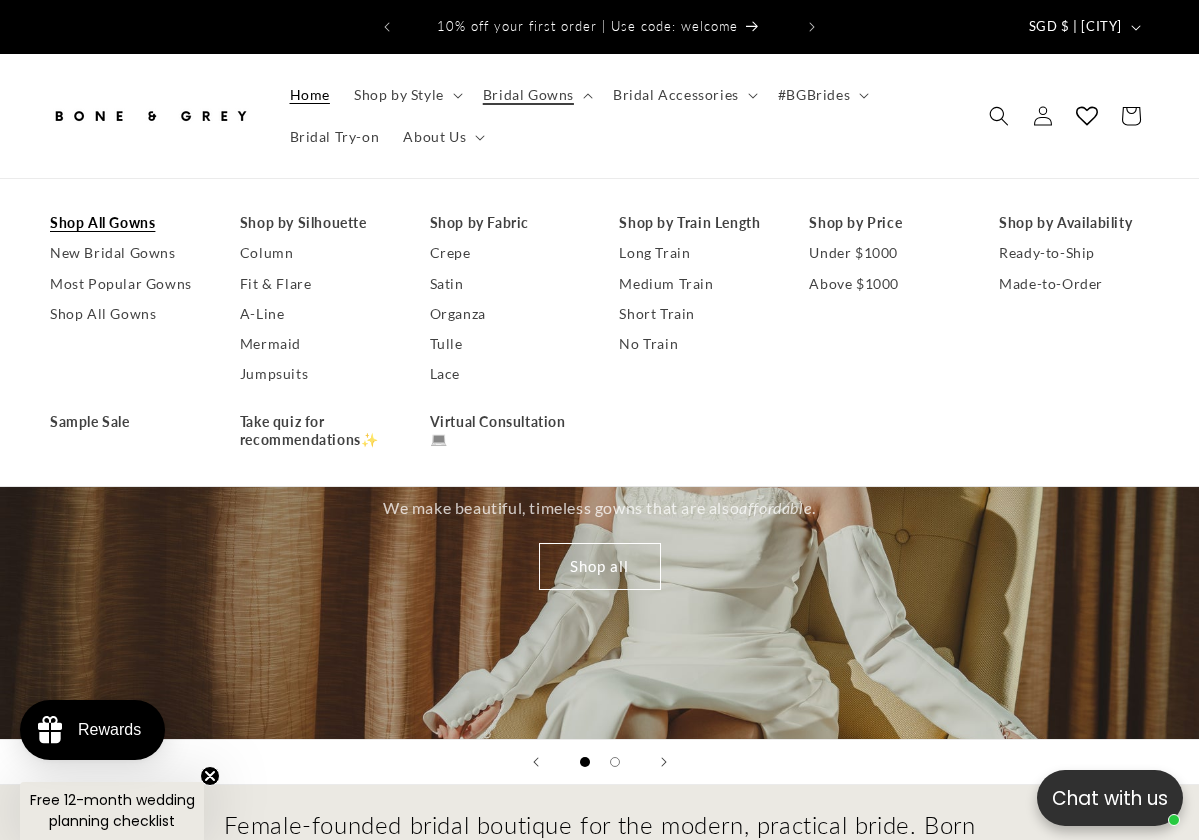 click on "Shop All Gowns" at bounding box center [125, 223] 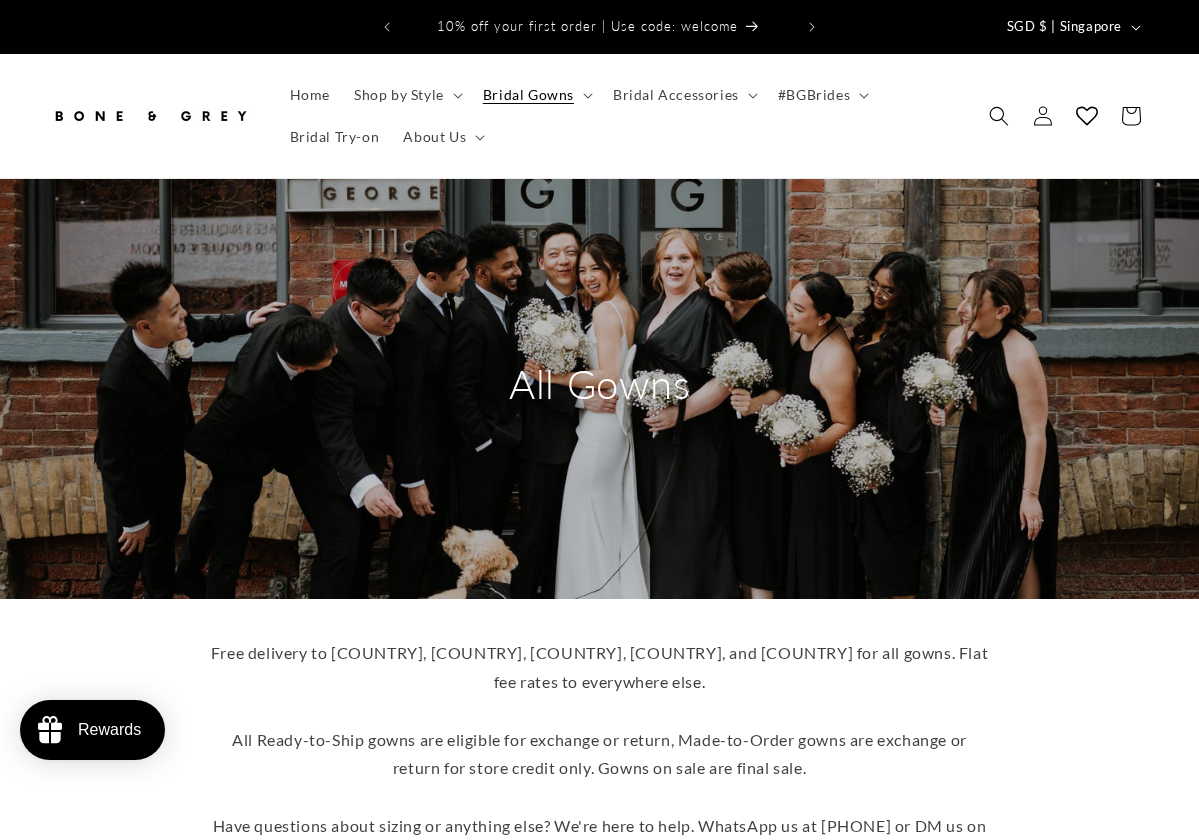 scroll, scrollTop: 0, scrollLeft: 0, axis: both 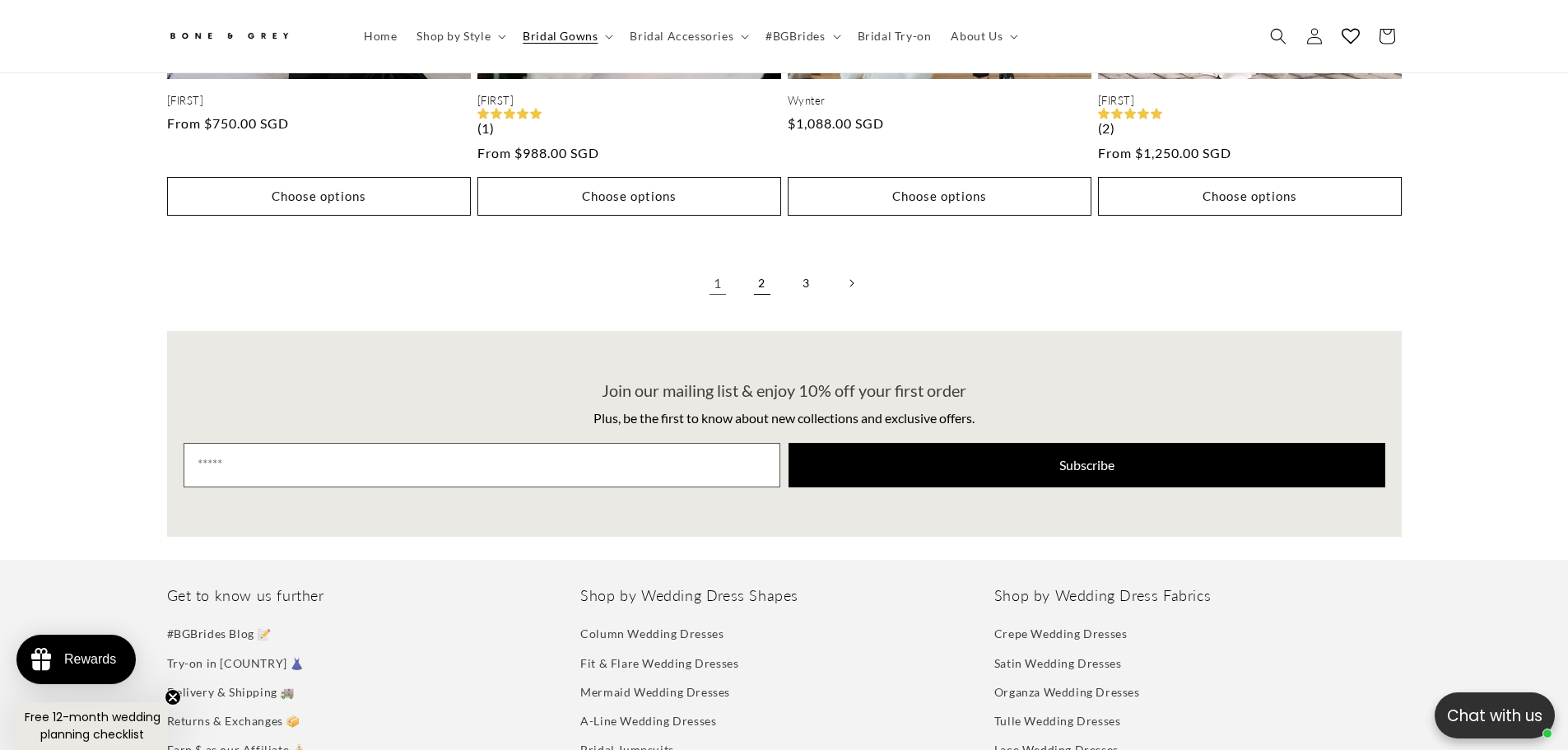 click on "2" at bounding box center [762, 283] 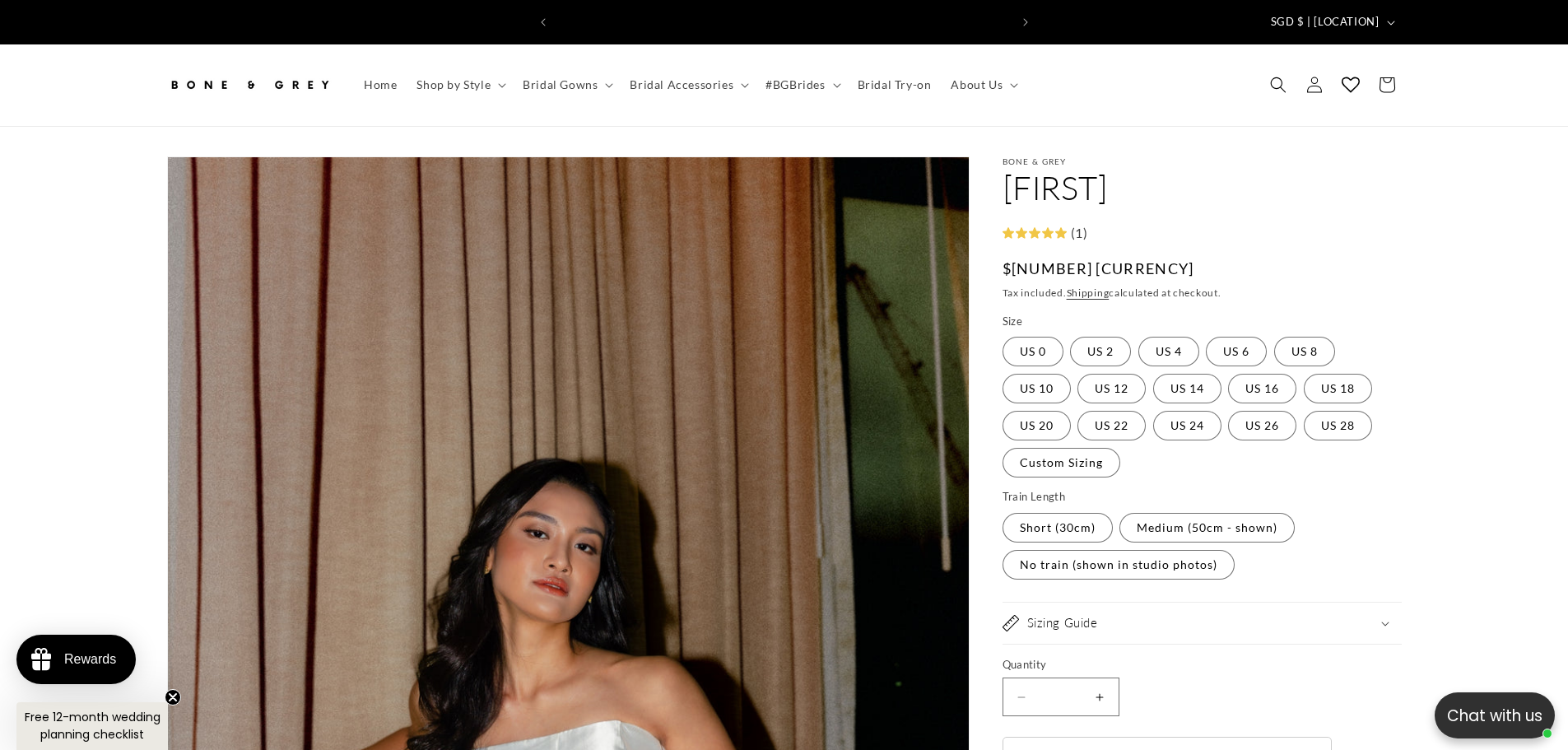 scroll, scrollTop: 0, scrollLeft: 0, axis: both 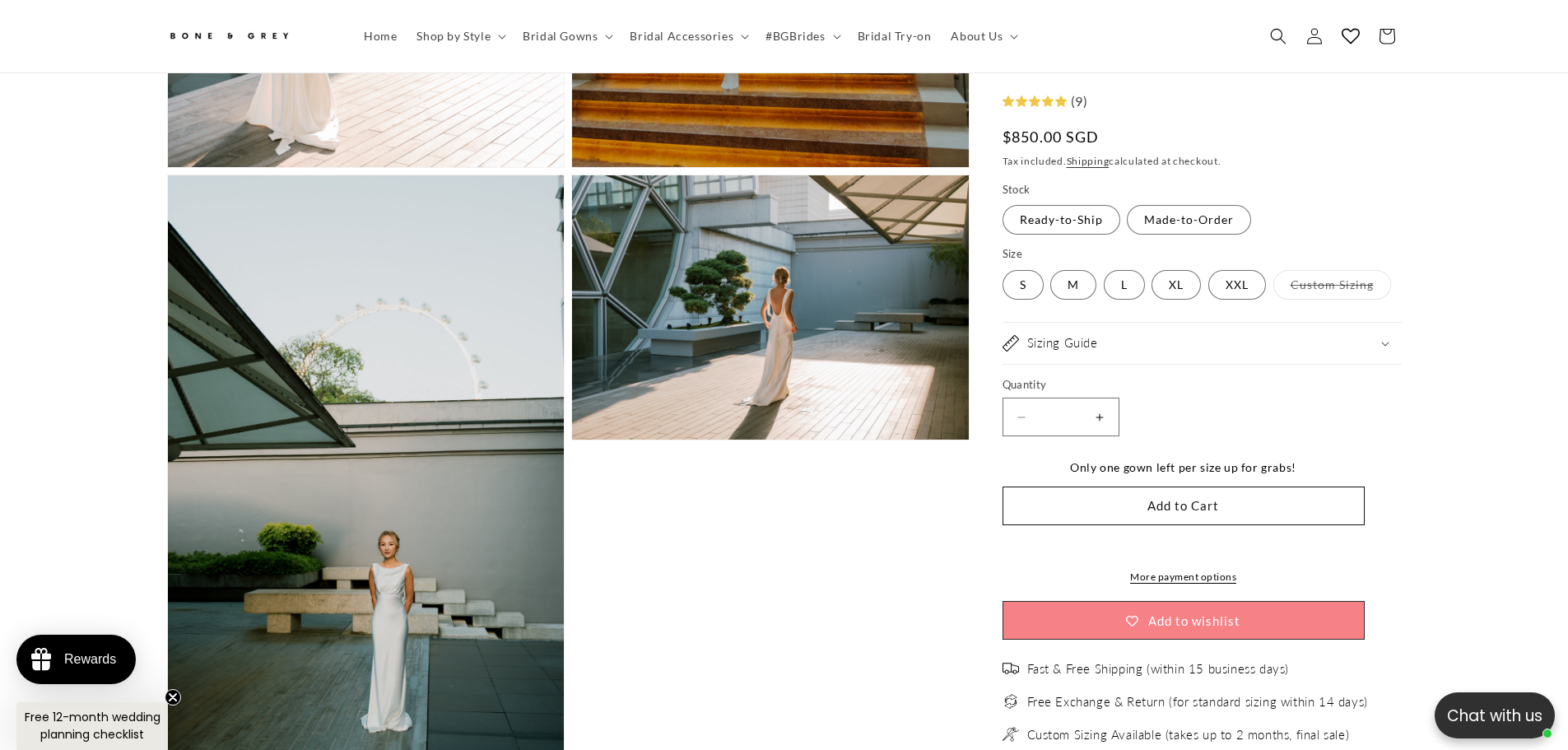 click on "Custom Sizing Variant sold out or unavailable" at bounding box center (1332, 285) 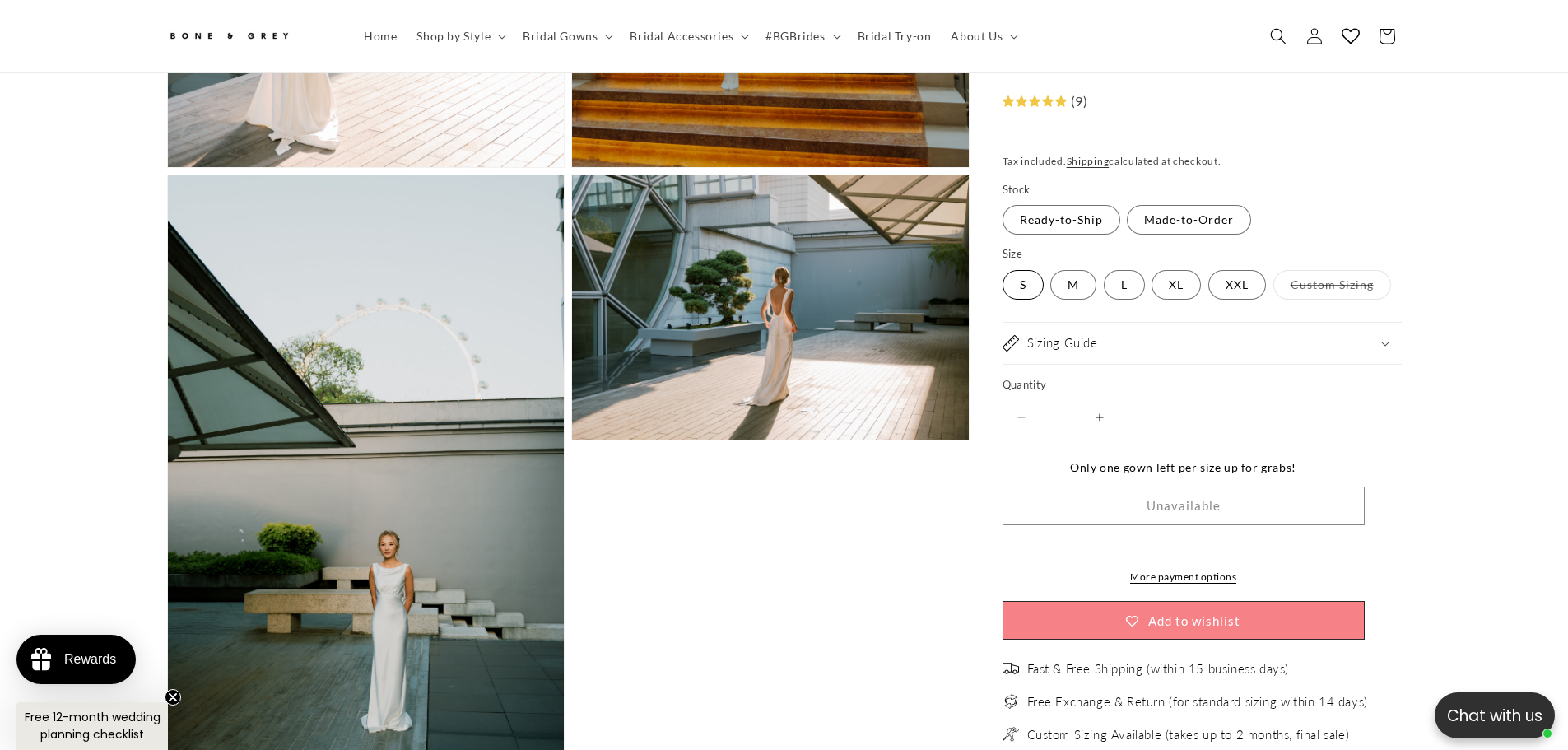 click on "S Variant sold out or unavailable" at bounding box center [1023, 285] 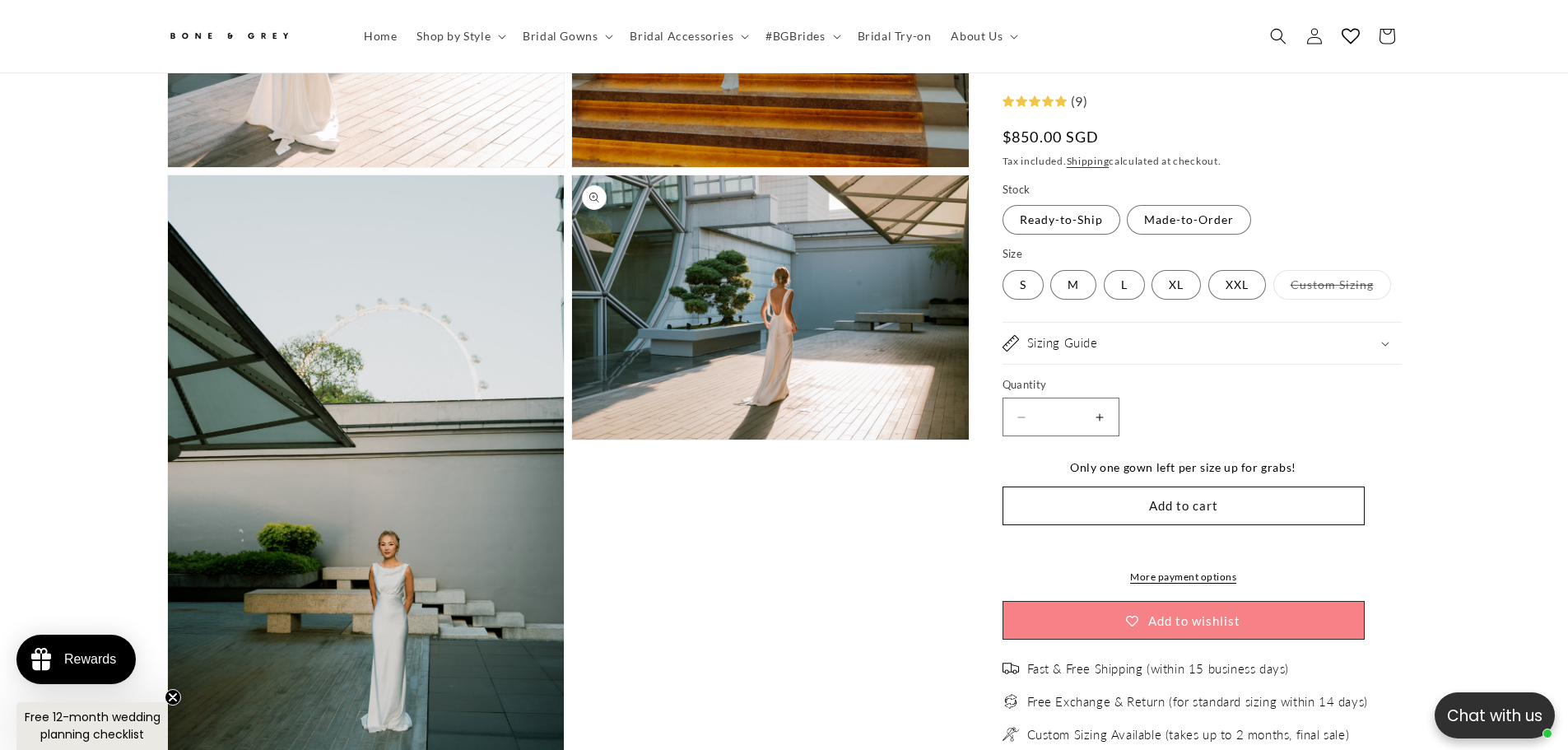 scroll, scrollTop: 0, scrollLeft: 453, axis: horizontal 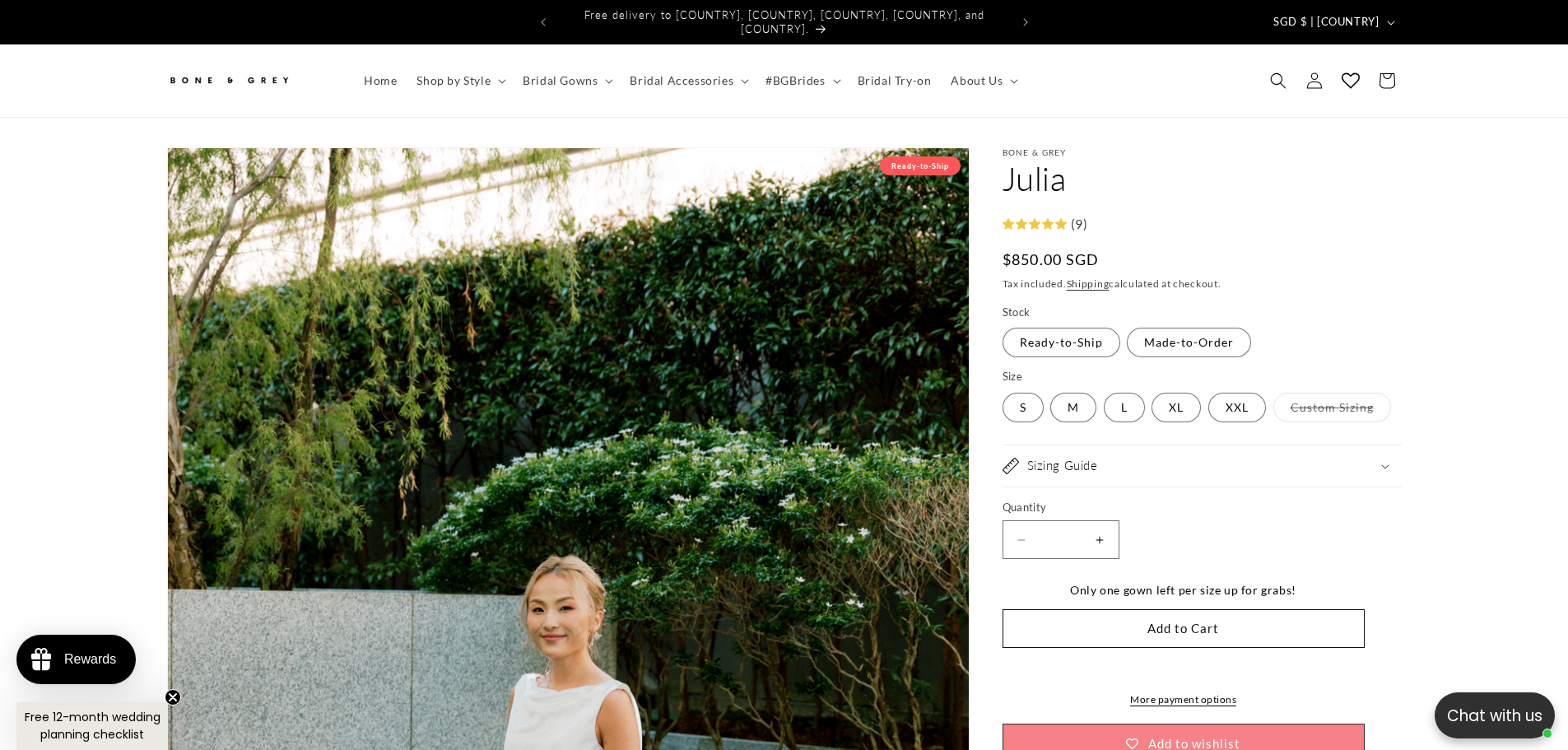 drag, startPoint x: 1372, startPoint y: 545, endPoint x: 1352, endPoint y: 293, distance: 252.7924 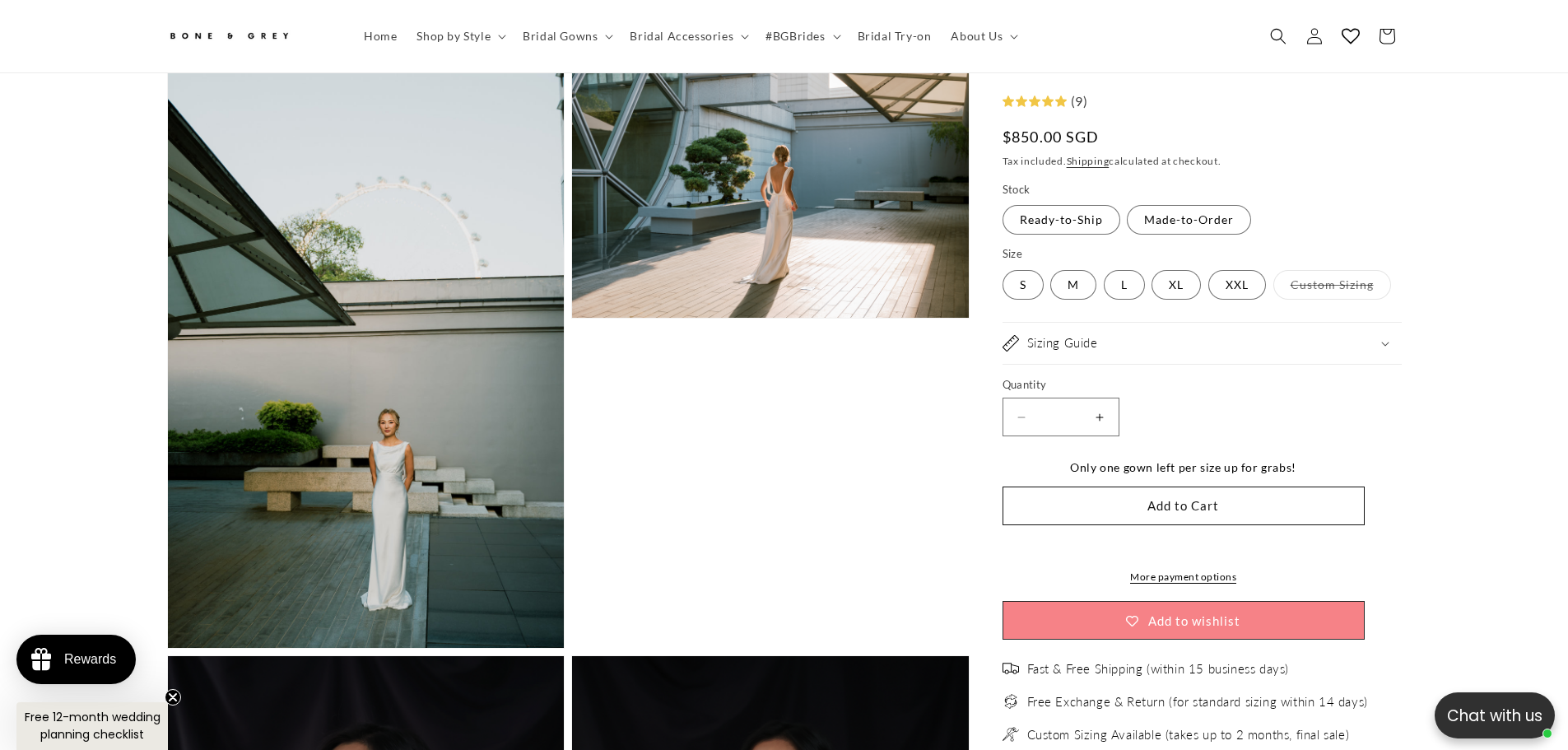 scroll, scrollTop: 2214, scrollLeft: 0, axis: vertical 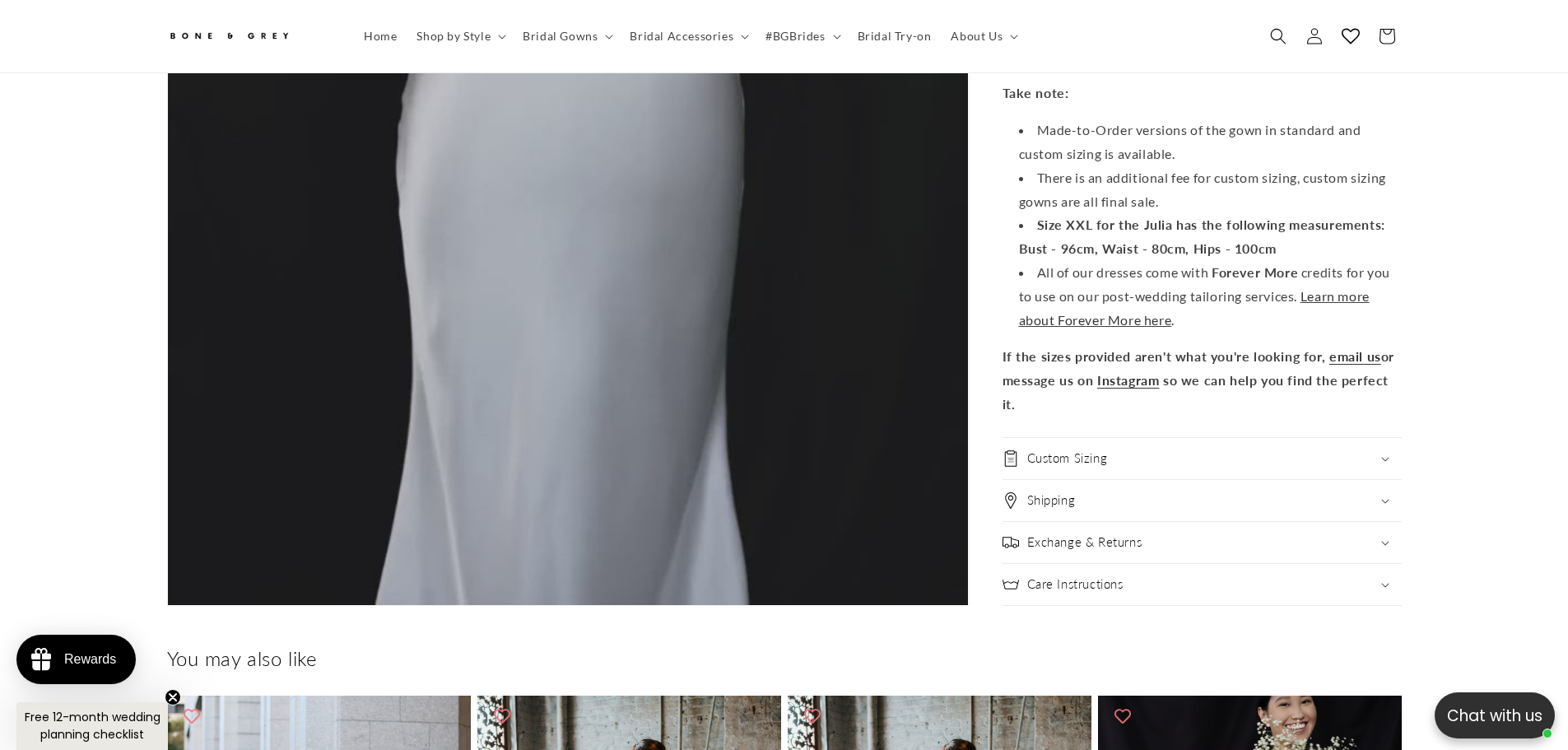 click on "Custom Sizing" at bounding box center (1202, 459) 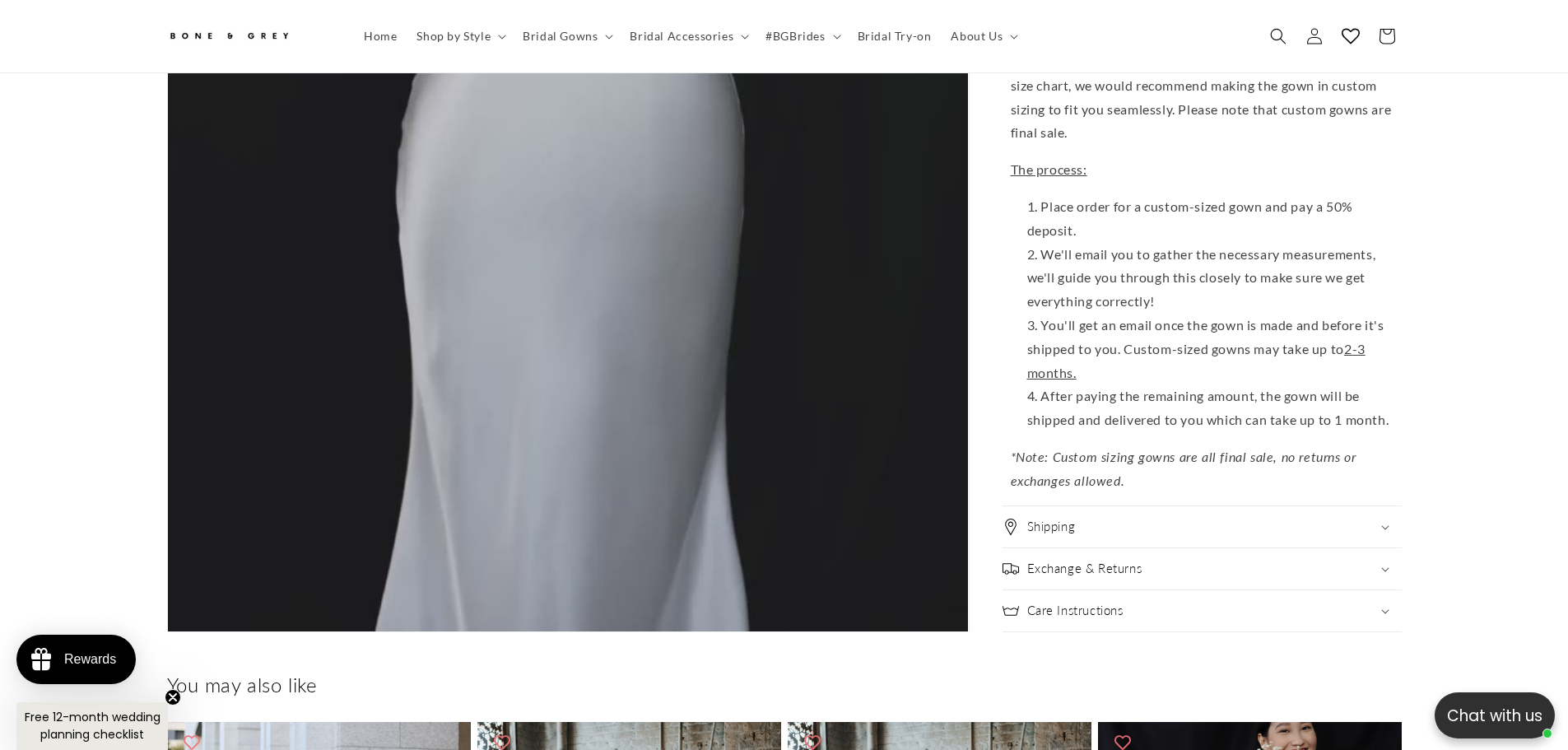 scroll, scrollTop: 5923, scrollLeft: 0, axis: vertical 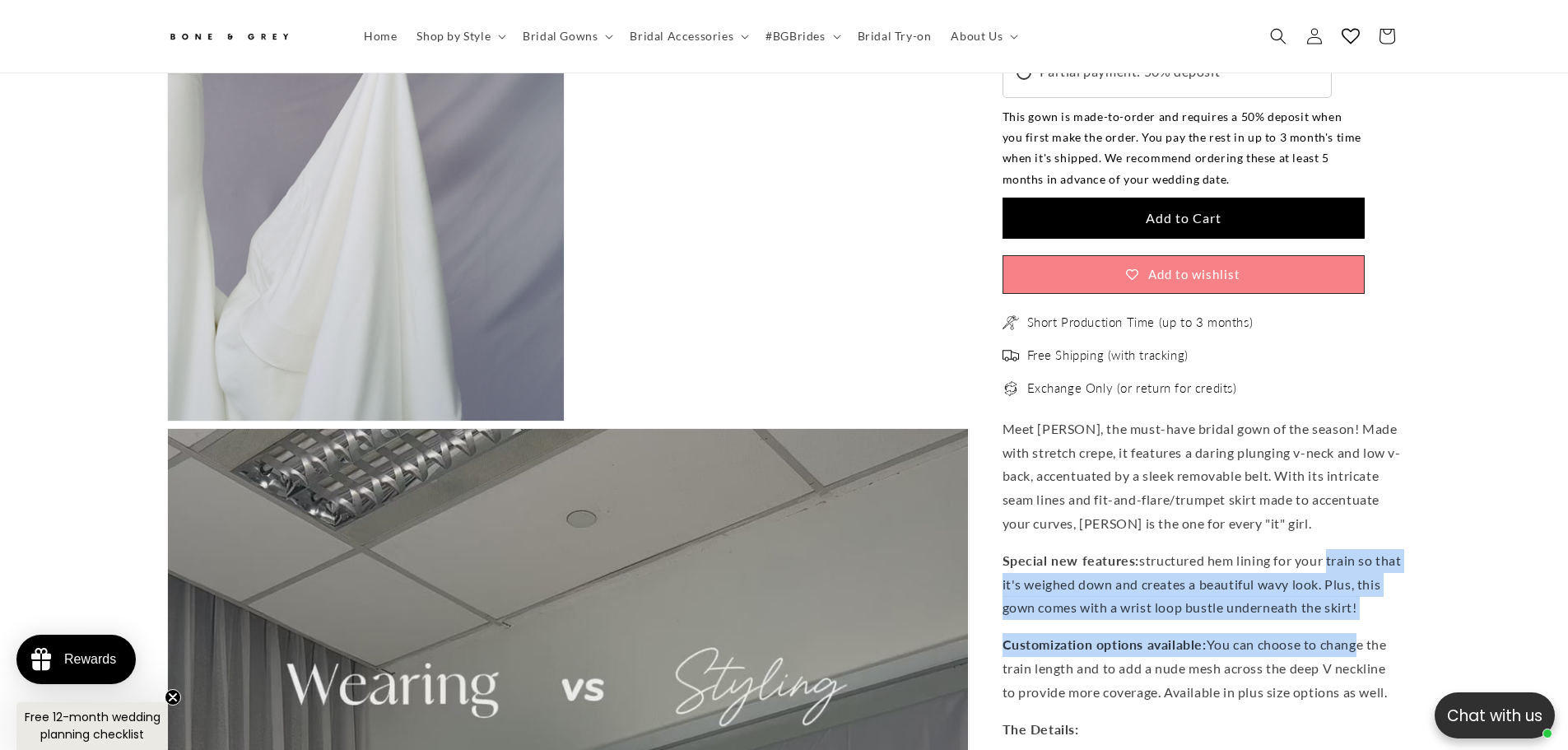 drag, startPoint x: 1326, startPoint y: 562, endPoint x: 1351, endPoint y: 631, distance: 73.38937 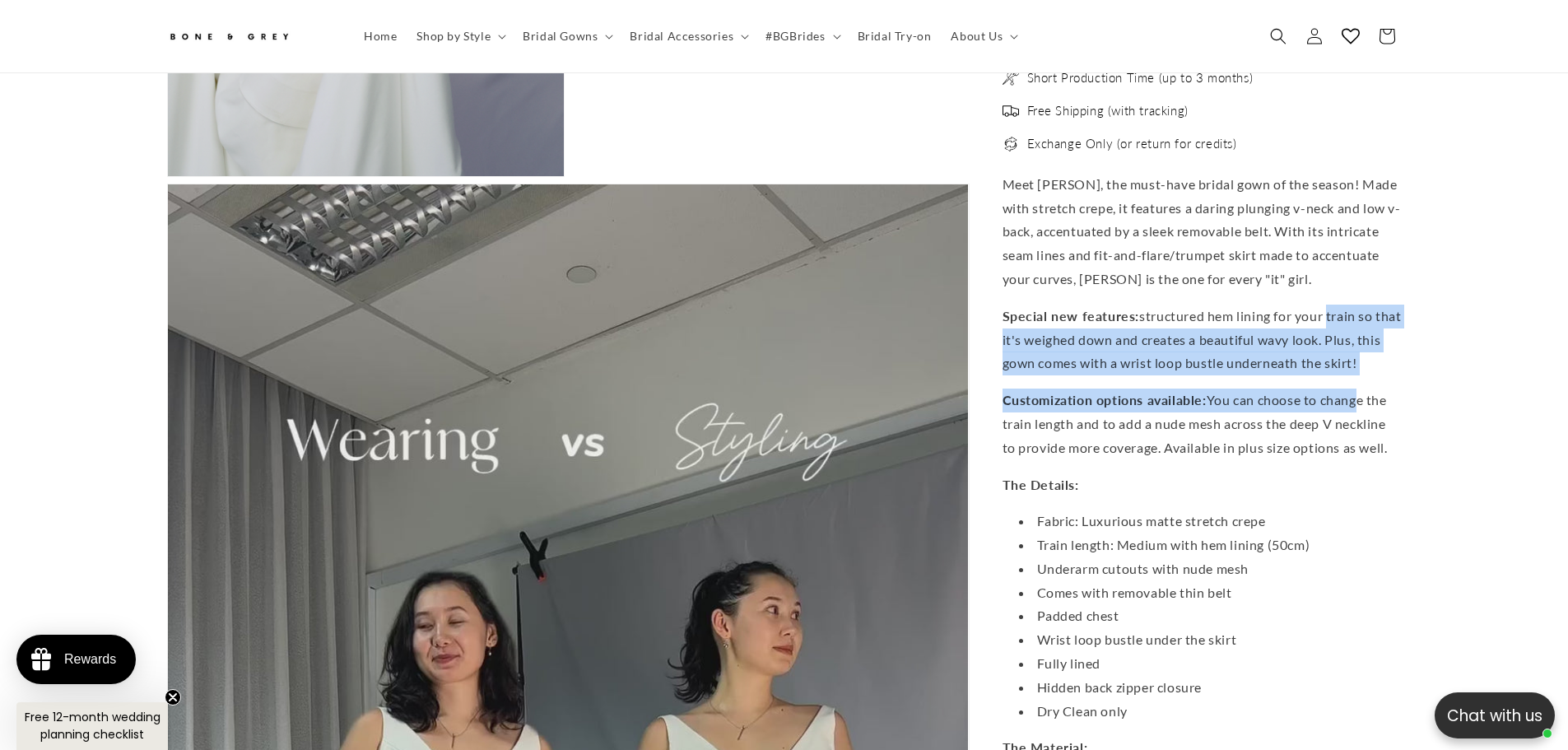 scroll, scrollTop: 4190, scrollLeft: 0, axis: vertical 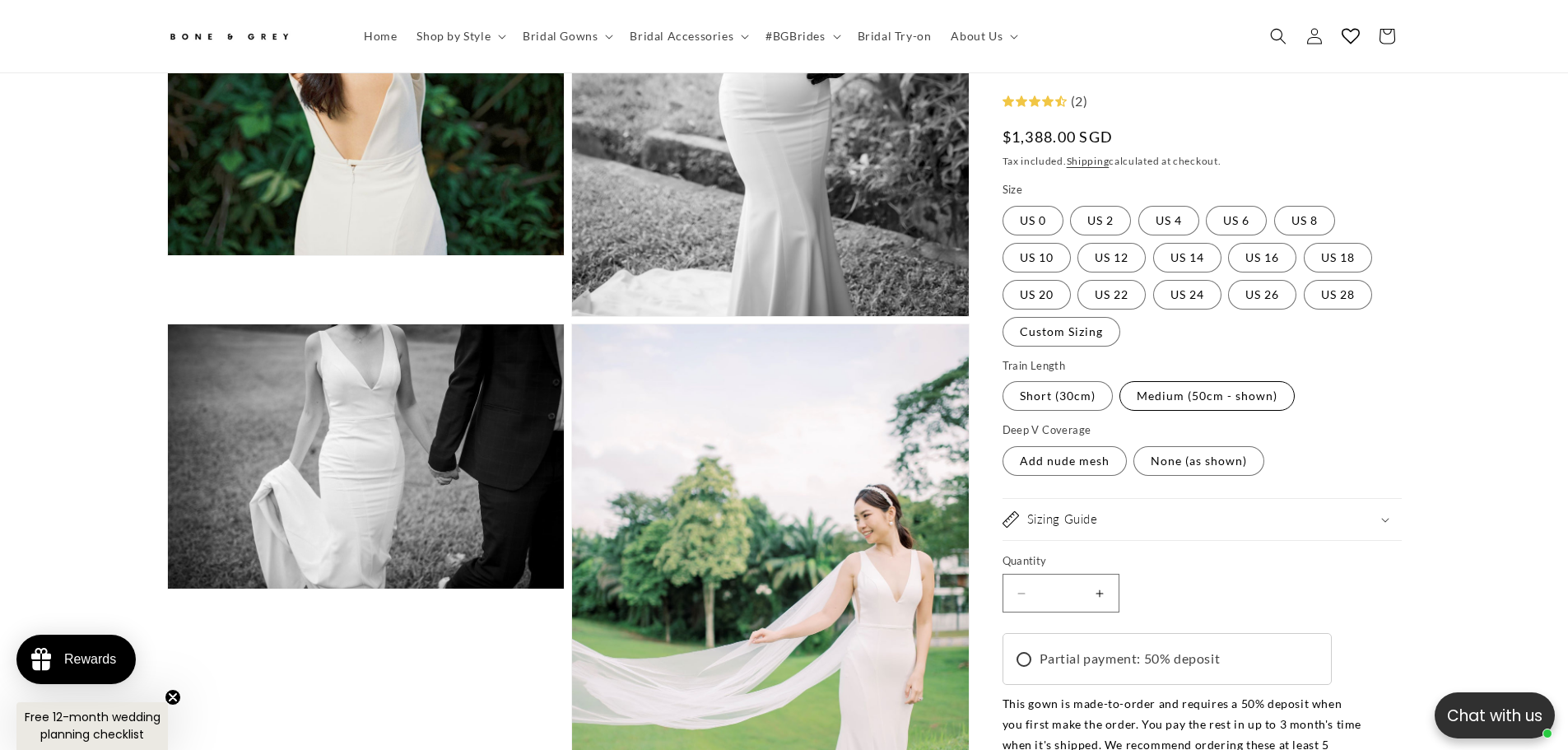 click on "Medium (50cm - shown) Variant sold out or unavailable" at bounding box center [1207, 396] 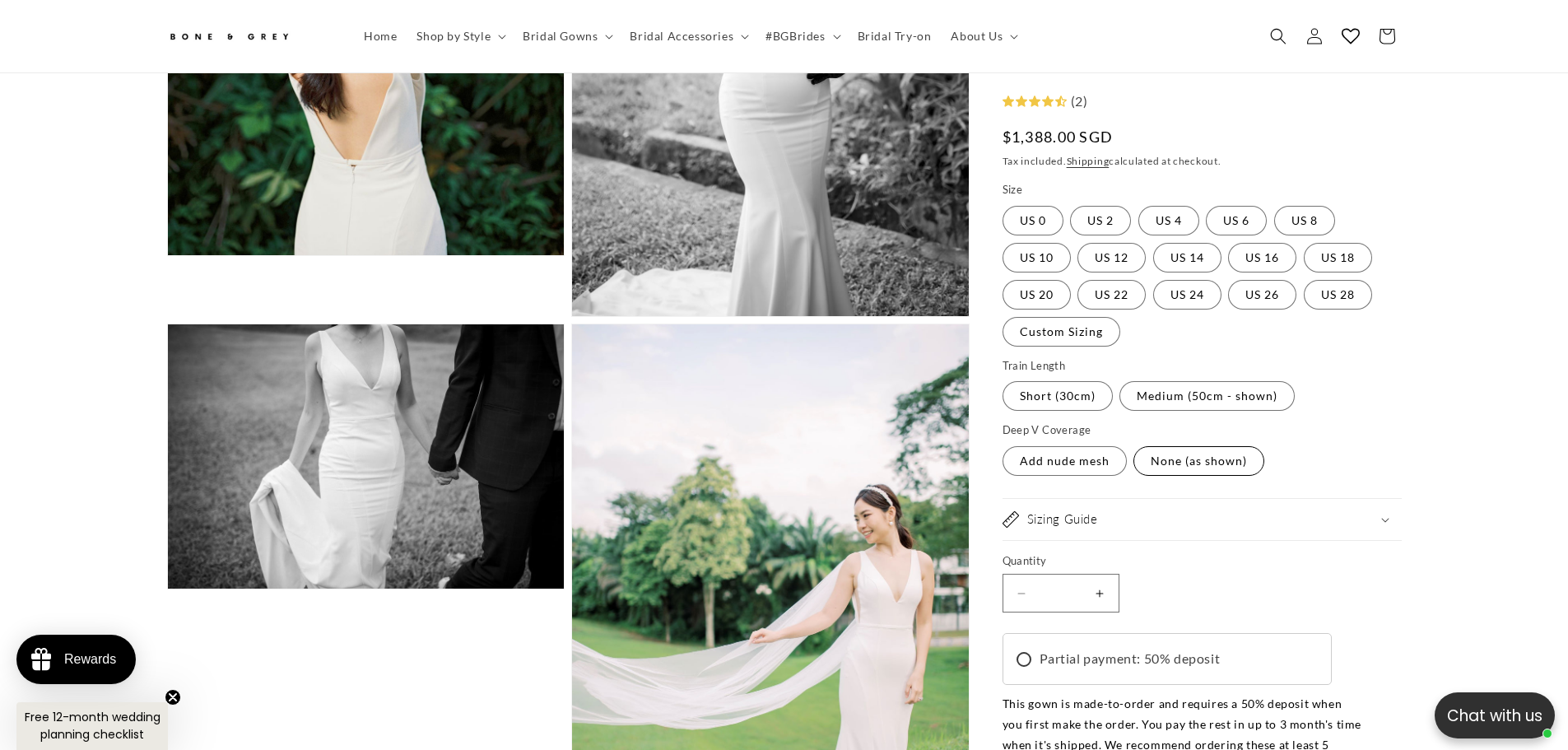 click on "None (as shown) Variant sold out or unavailable" at bounding box center (1198, 461) 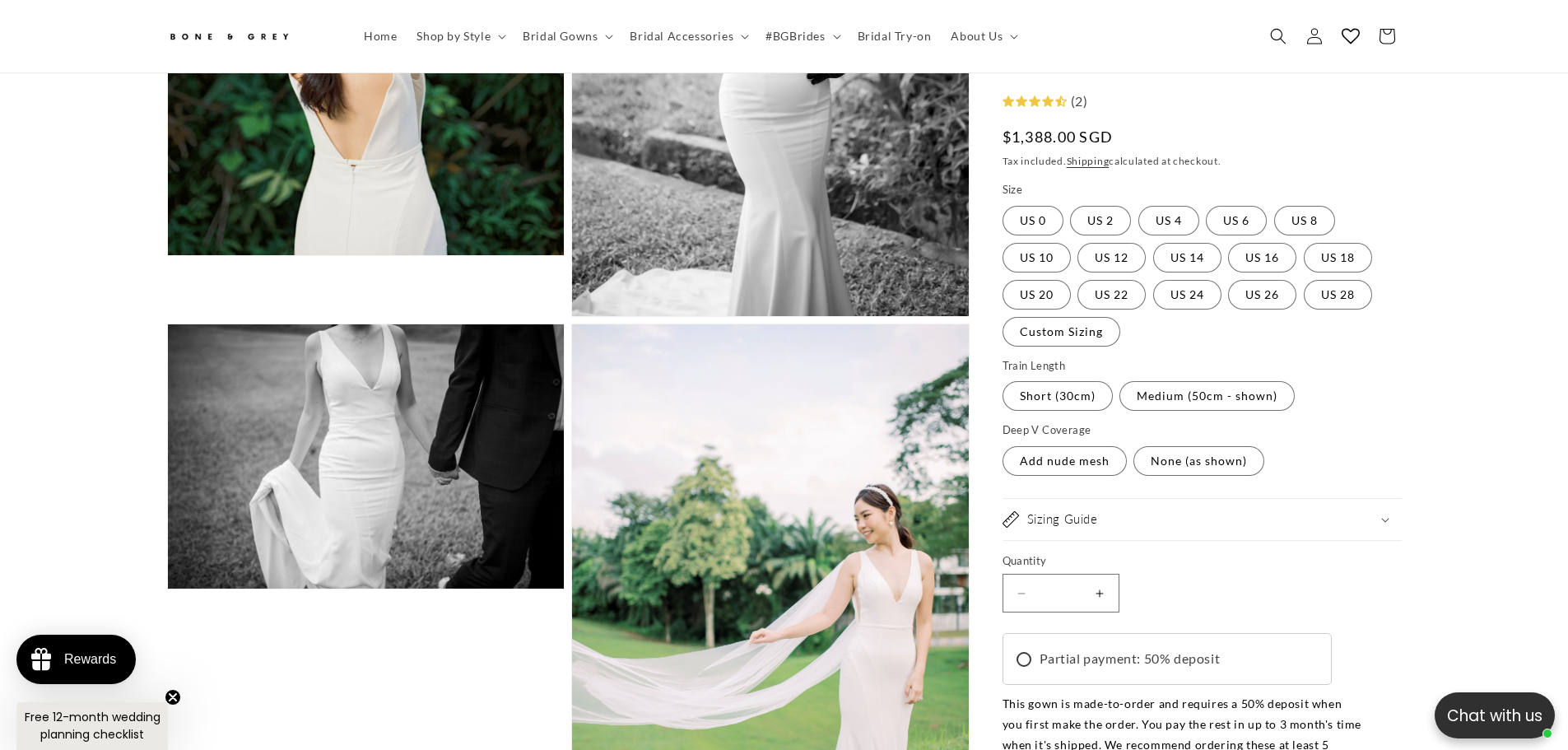 click on "Train Length
Short (30cm) Variant sold out or unavailable
Medium (50cm - shown) Variant sold out or unavailable" at bounding box center (1184, 385) 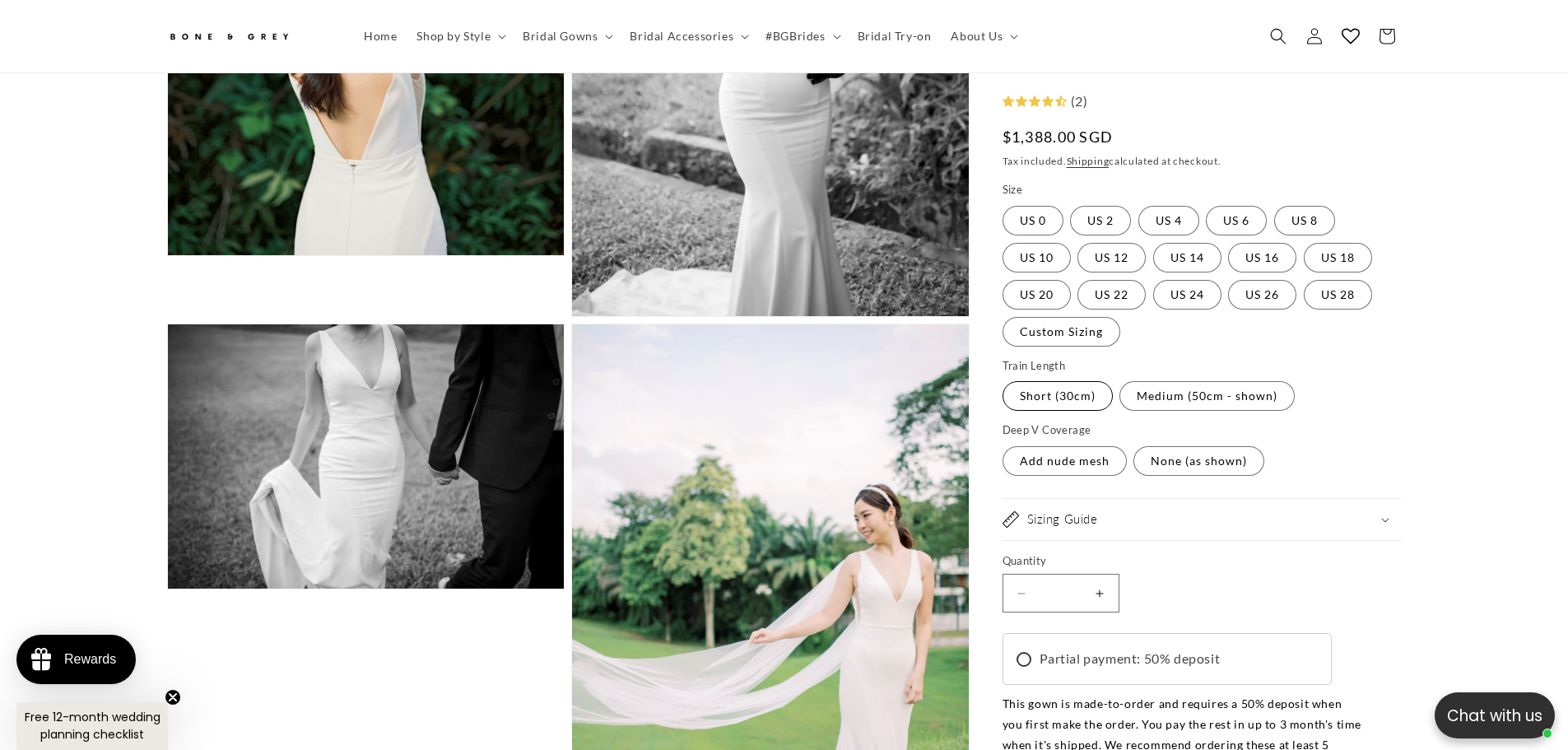 click on "Short (30cm) Variant sold out or unavailable" at bounding box center [1058, 396] 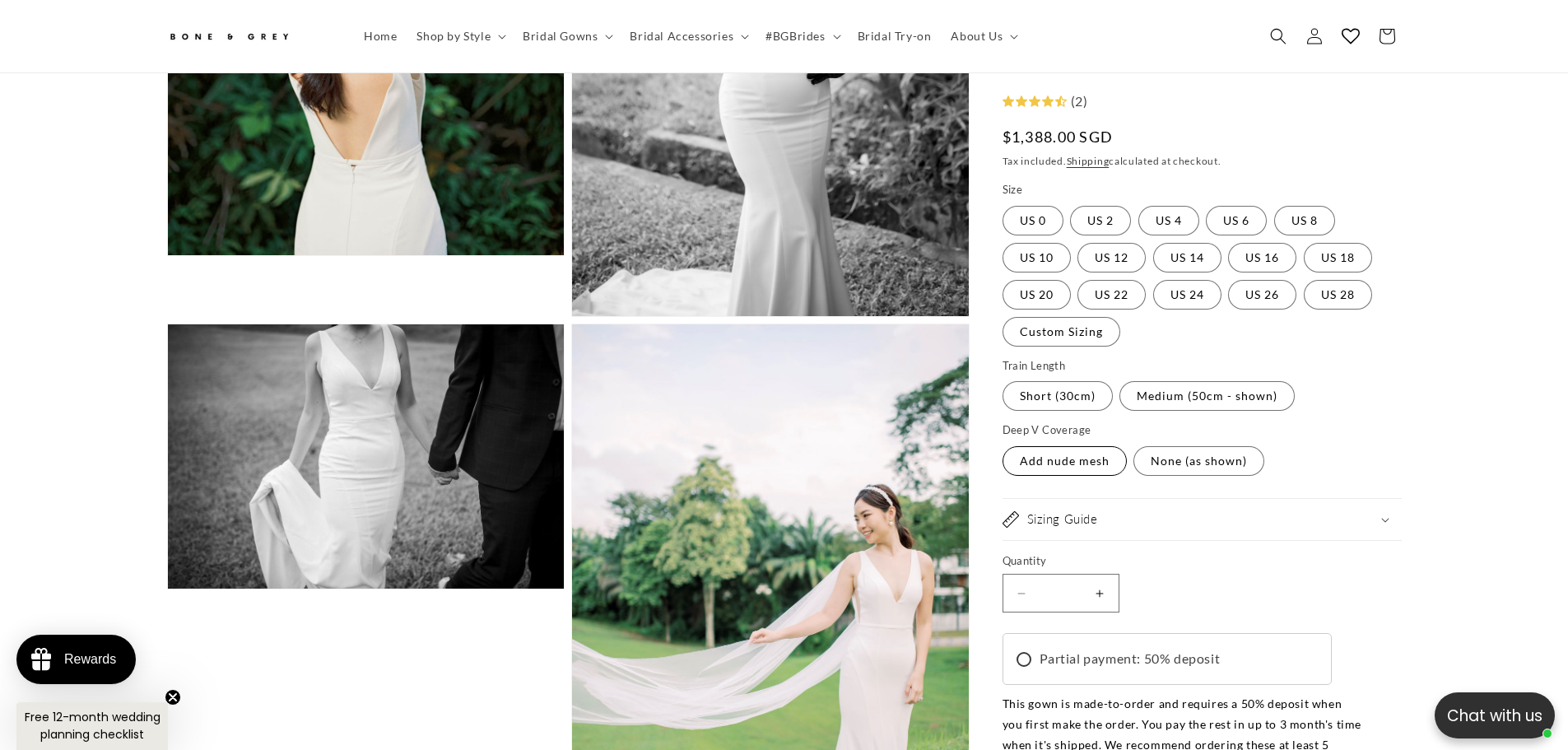 click on "Add nude mesh Variant sold out or unavailable" at bounding box center (1064, 461) 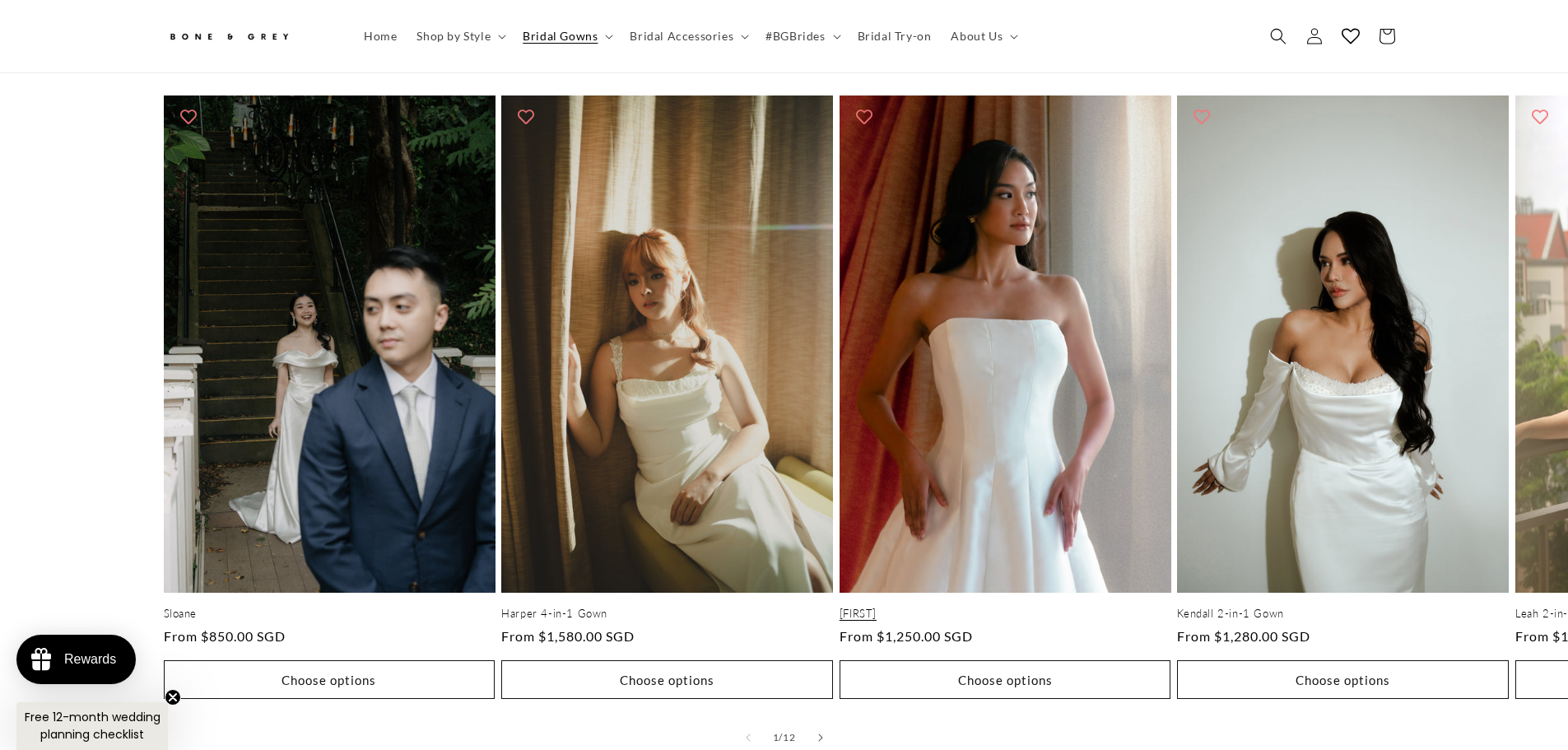 scroll, scrollTop: 732, scrollLeft: 0, axis: vertical 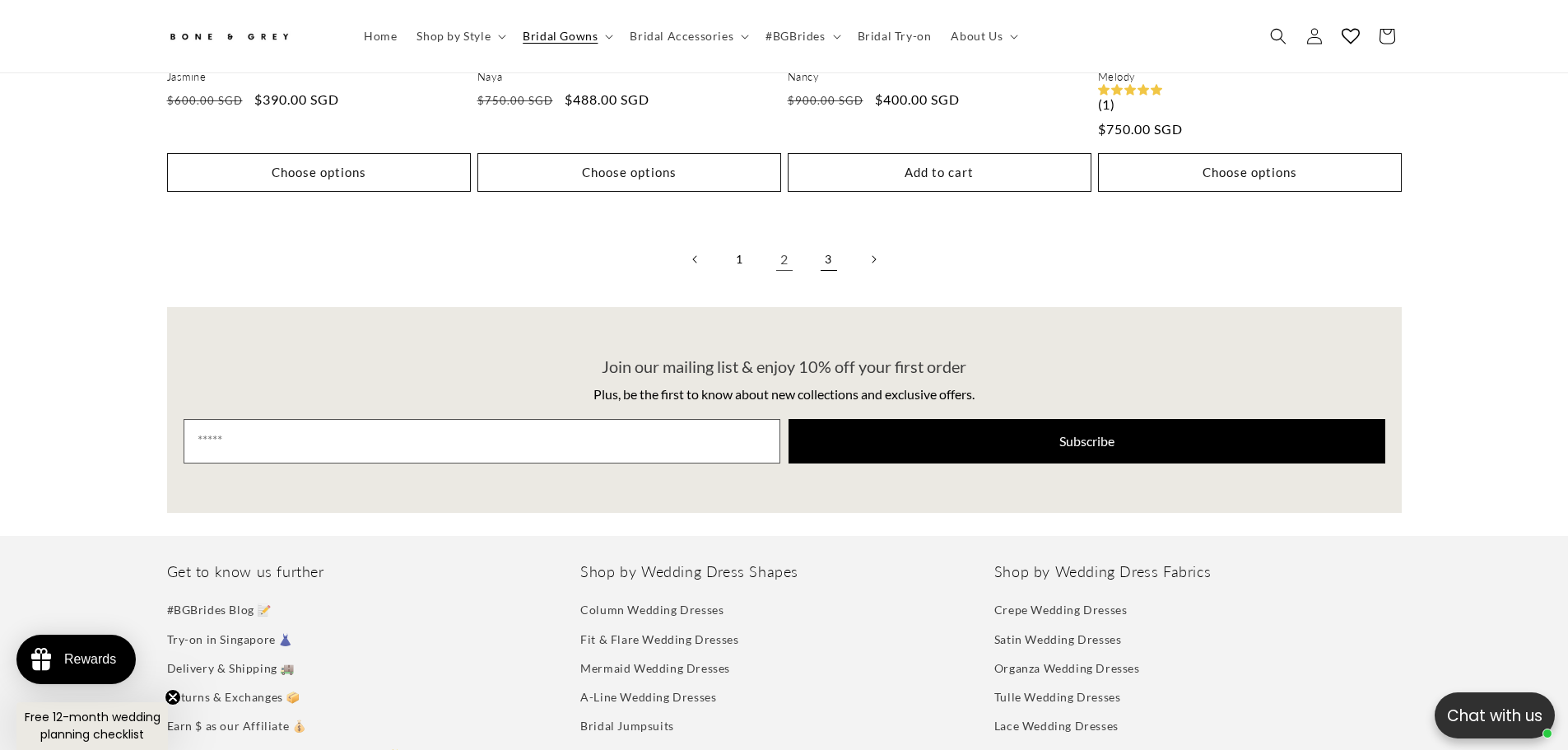 click on "3" at bounding box center (829, 259) 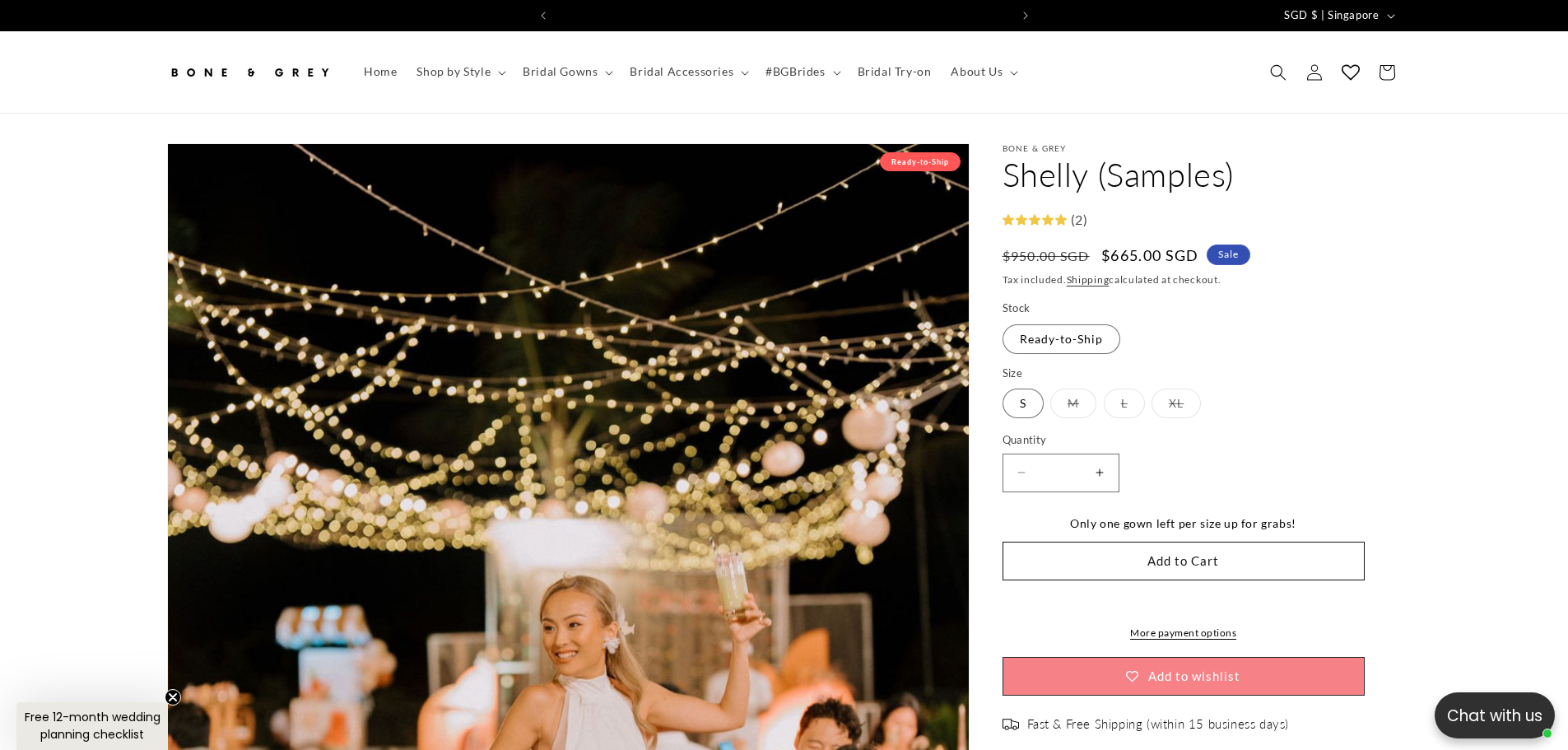 scroll, scrollTop: 0, scrollLeft: 0, axis: both 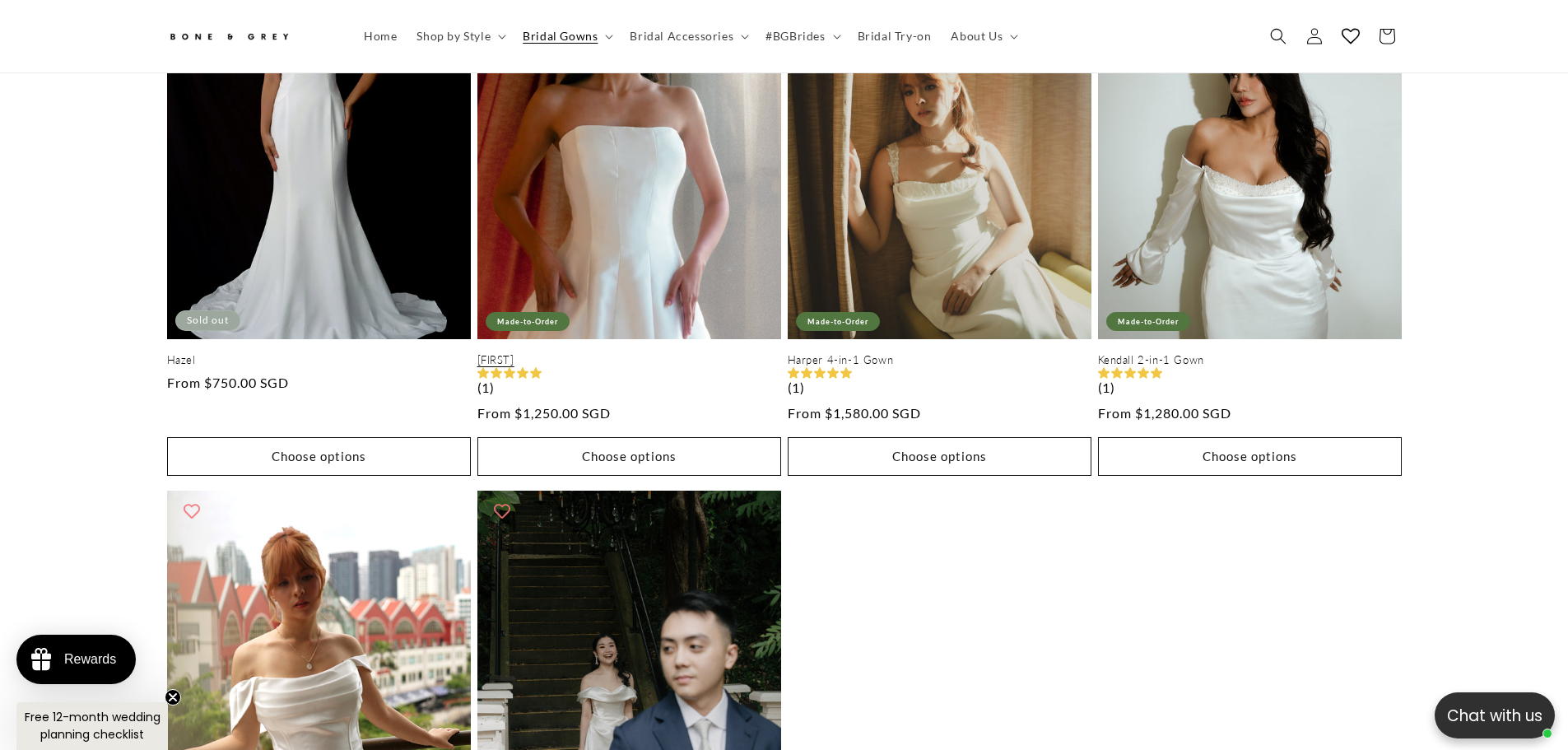 click on "[FIRST]" at bounding box center [629, 360] 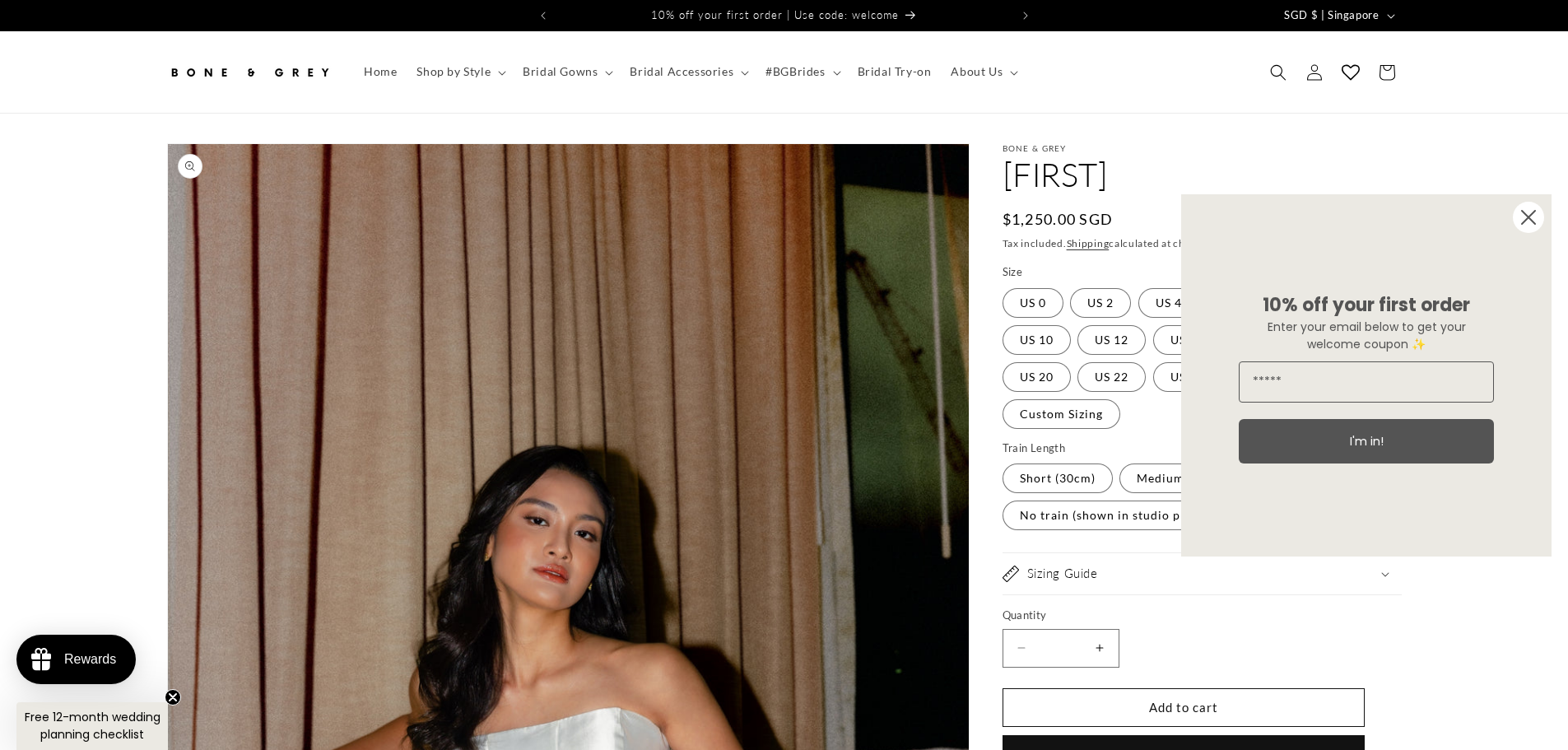 scroll, scrollTop: 0, scrollLeft: 0, axis: both 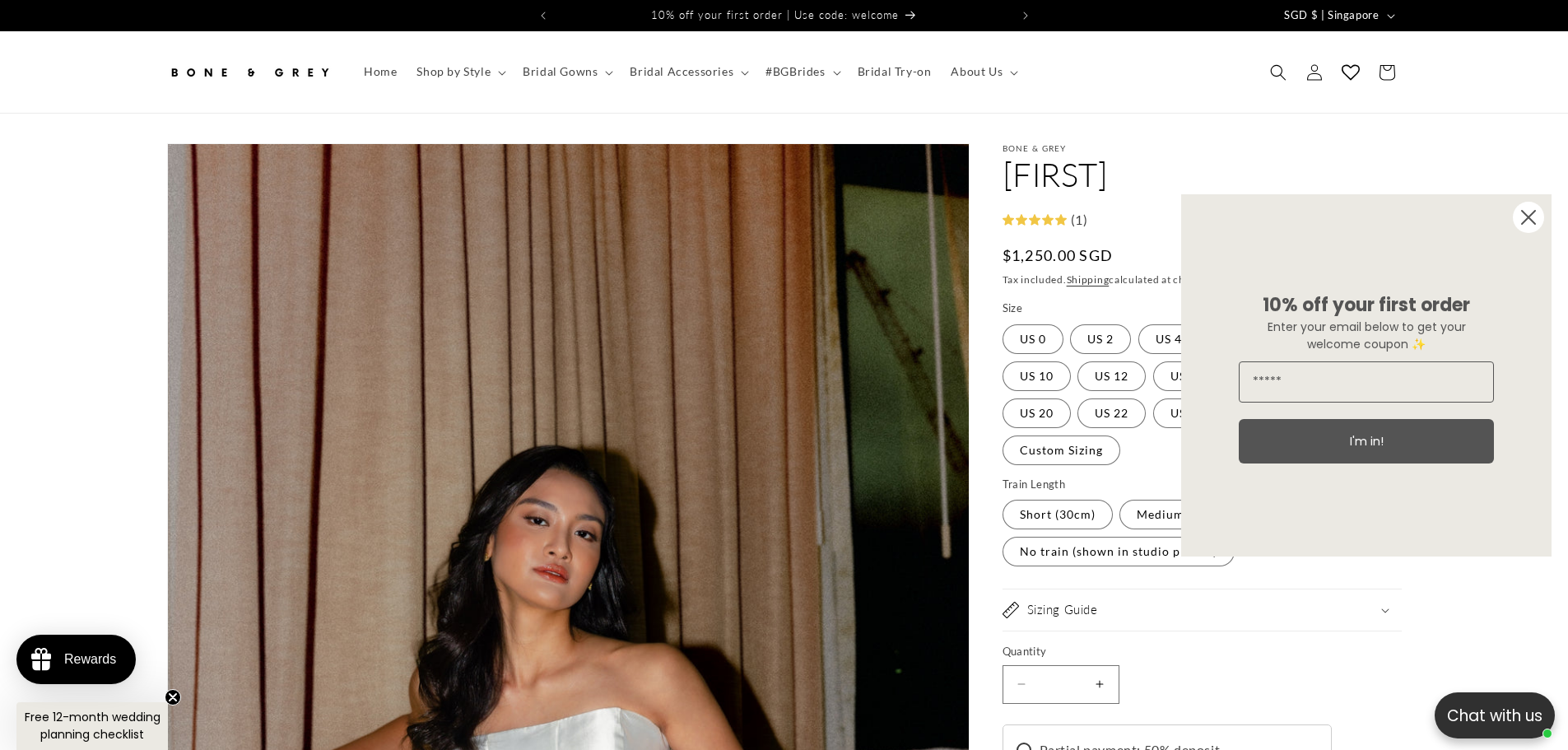 click 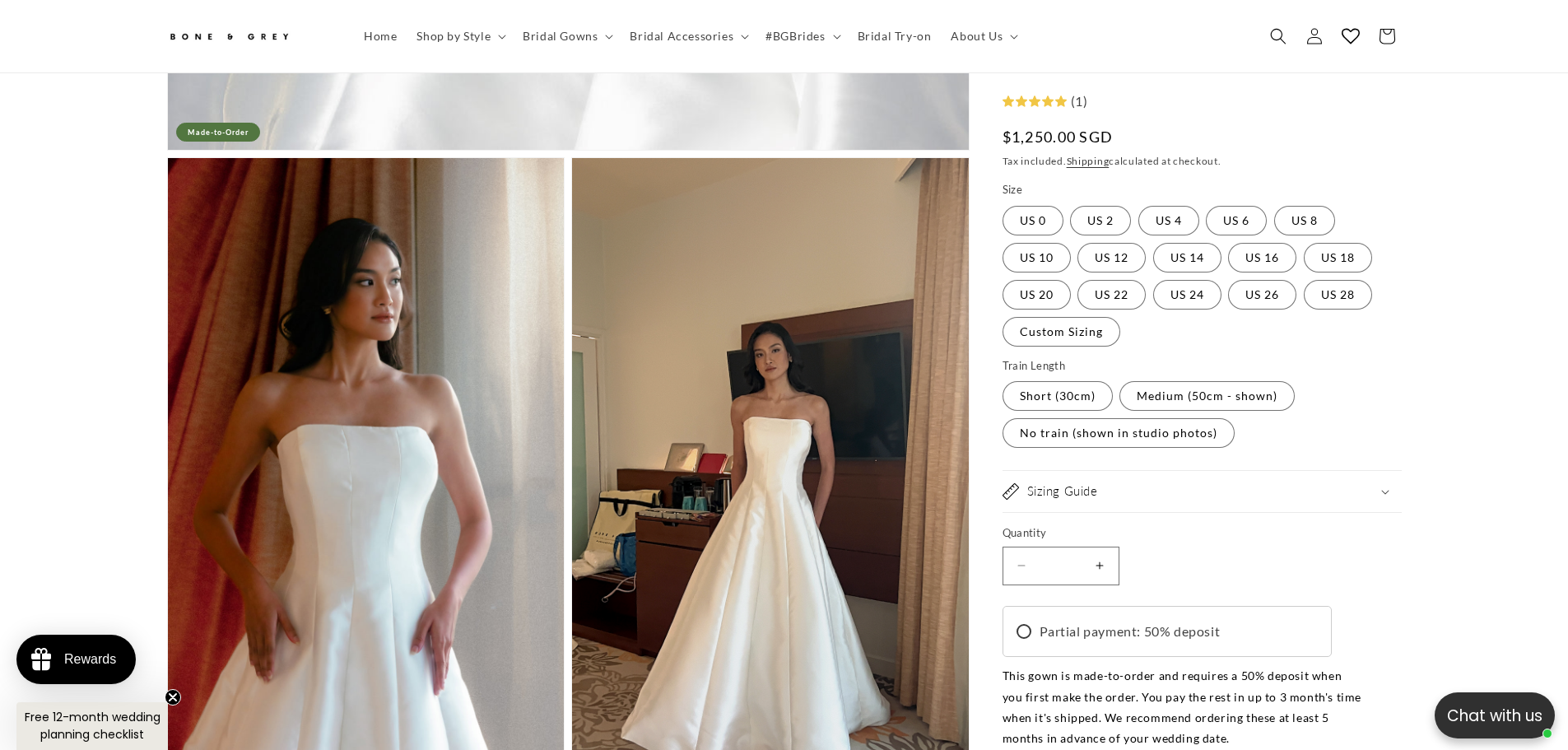 scroll, scrollTop: 1391, scrollLeft: 0, axis: vertical 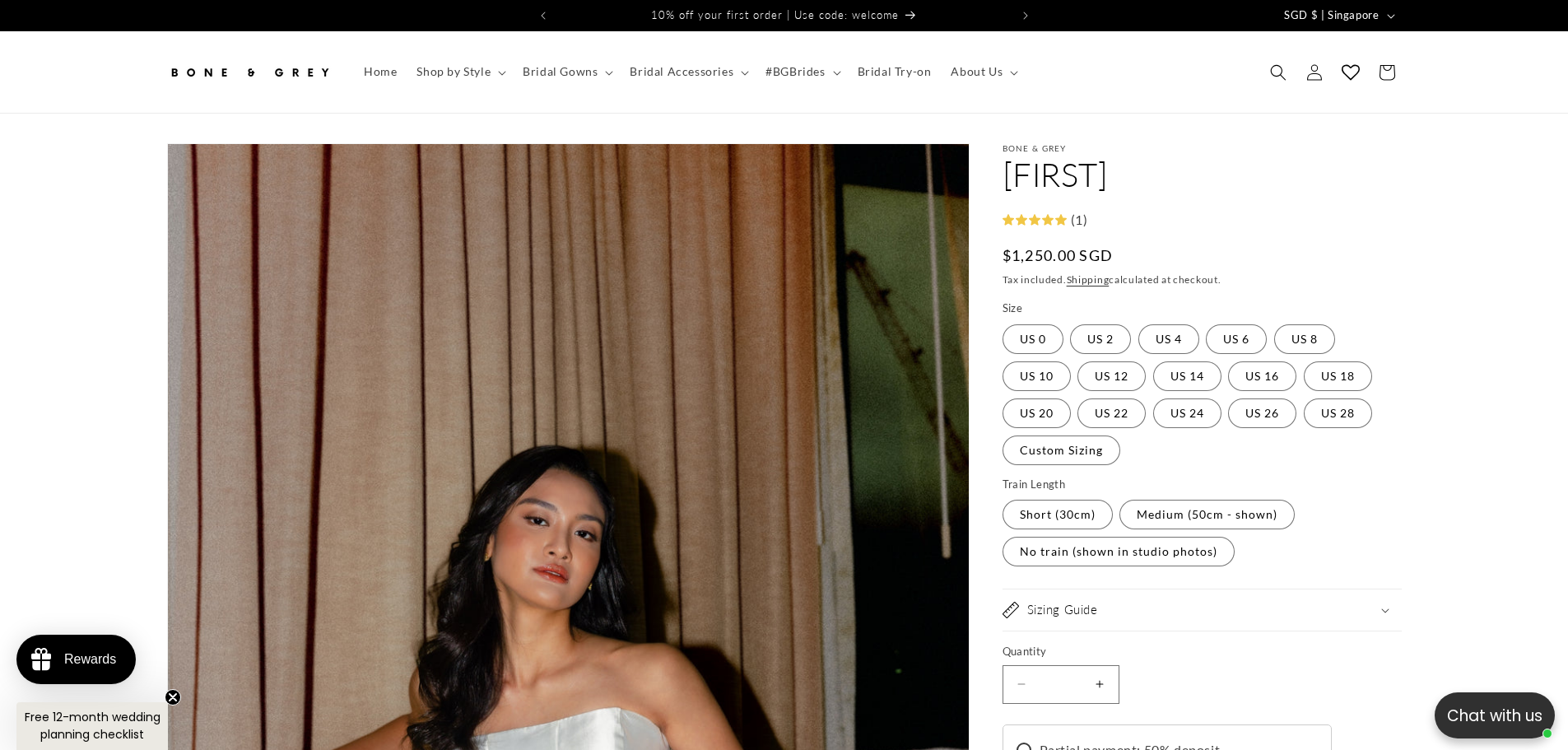 drag, startPoint x: 1407, startPoint y: 546, endPoint x: 1333, endPoint y: 105, distance: 447.16552 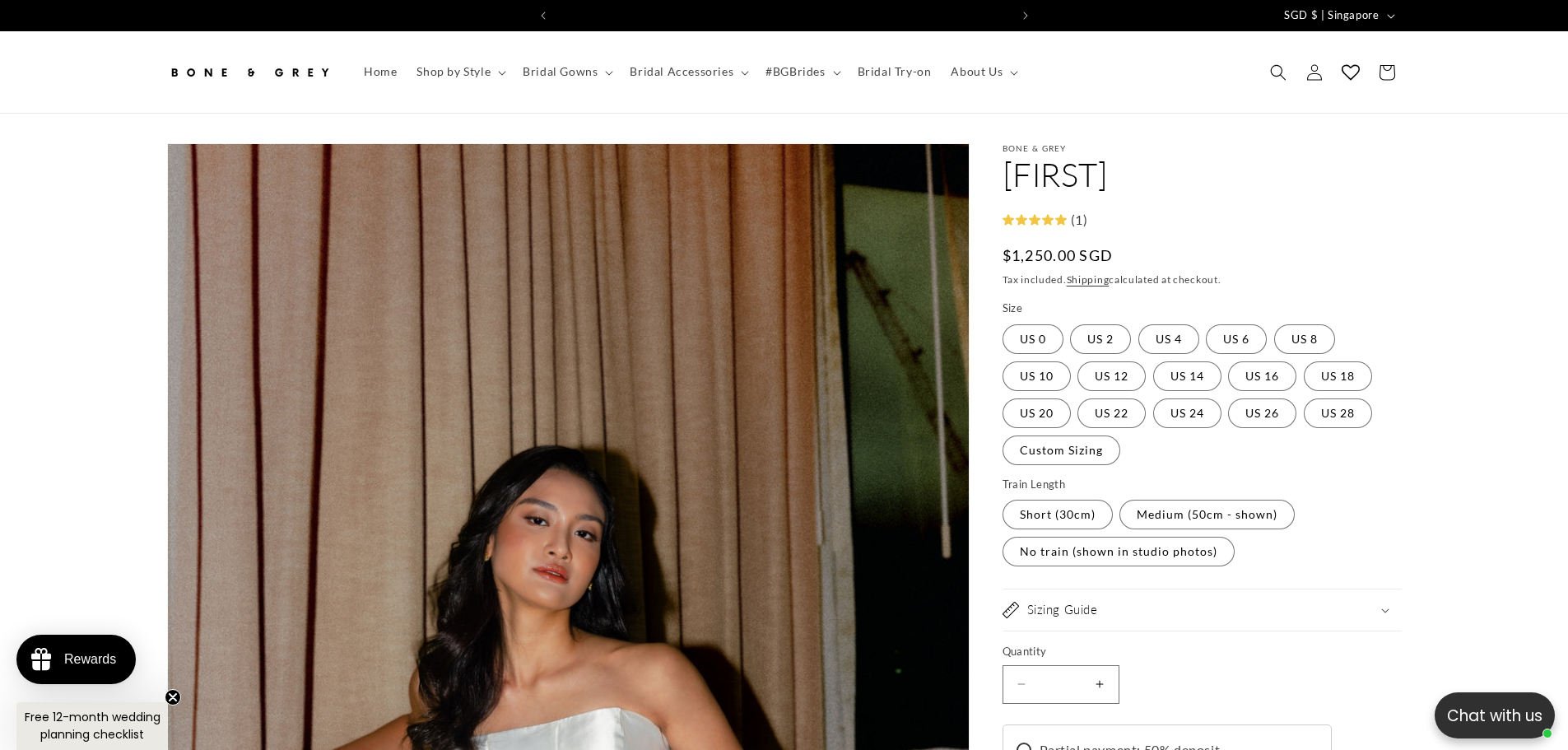 scroll, scrollTop: 0, scrollLeft: 905, axis: horizontal 